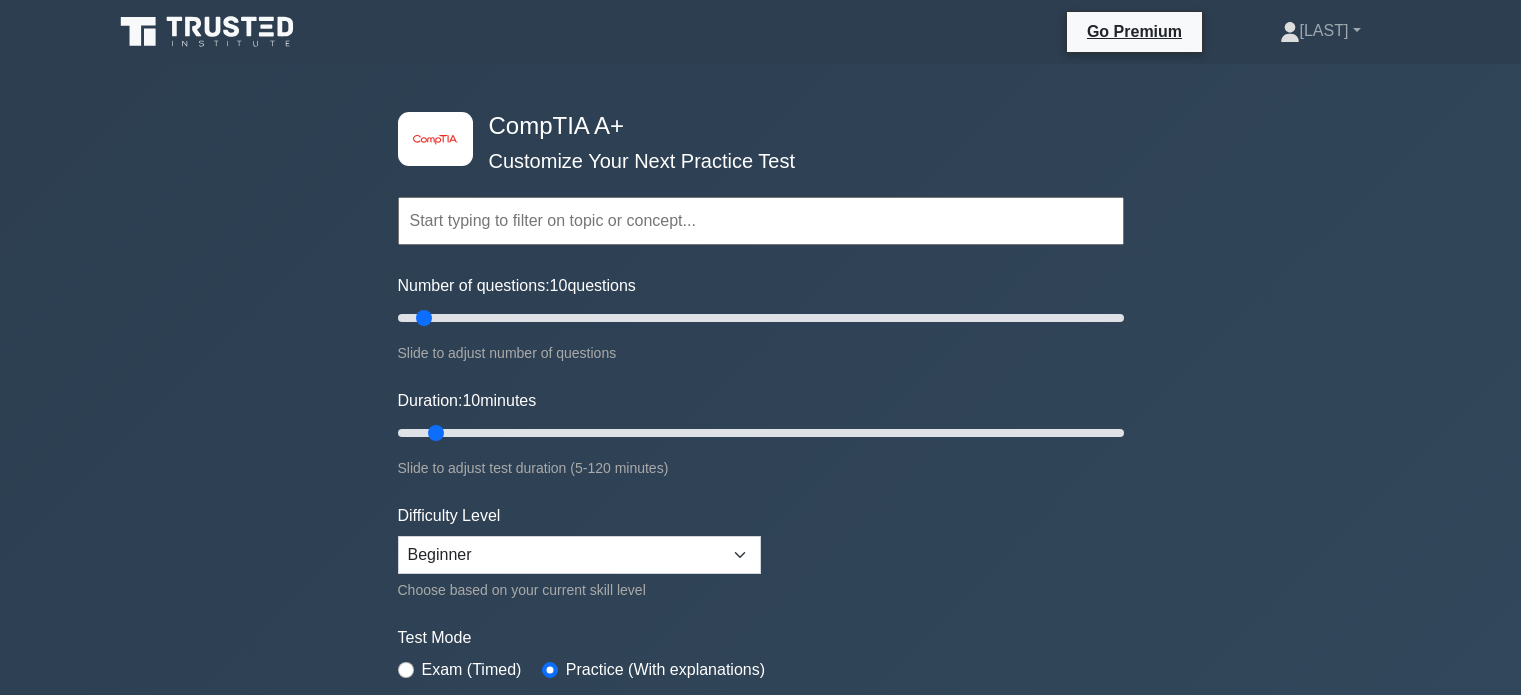 scroll, scrollTop: 0, scrollLeft: 0, axis: both 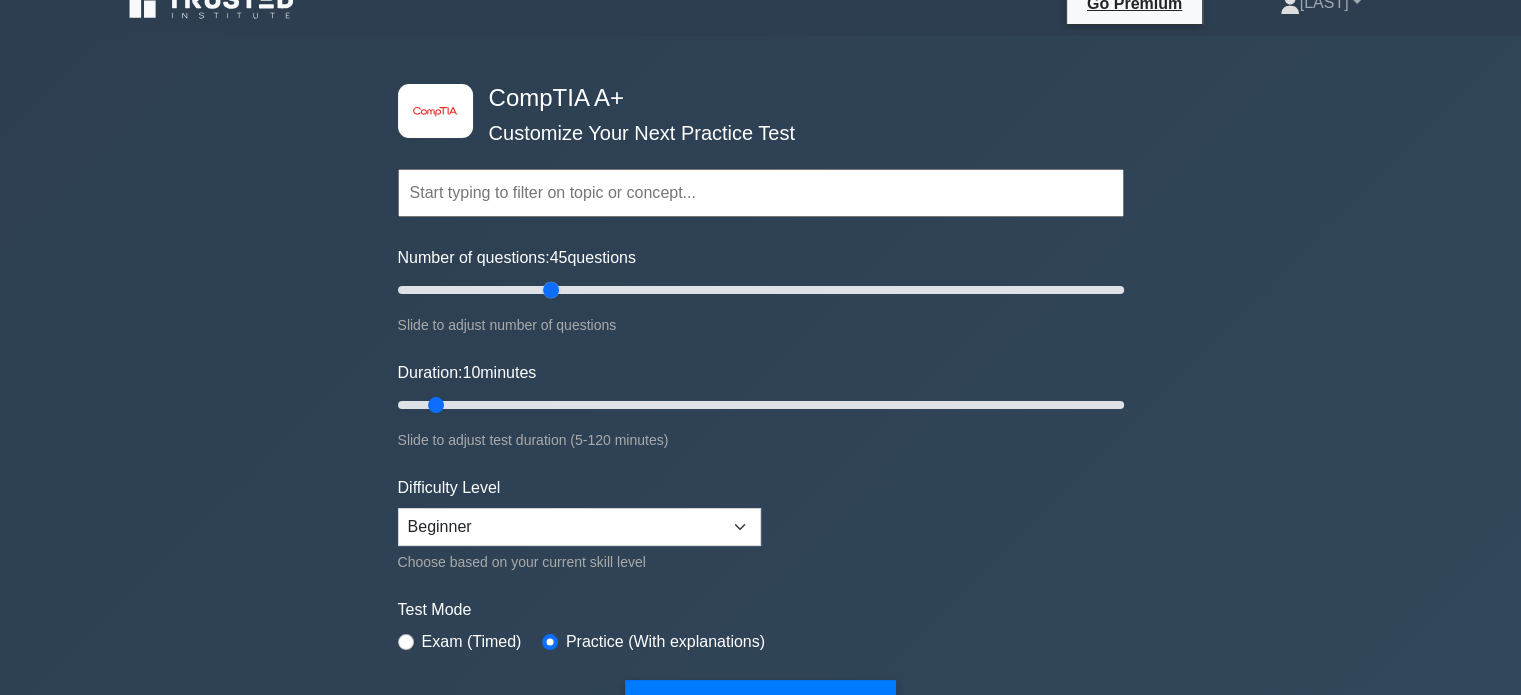 drag, startPoint x: 428, startPoint y: 282, endPoint x: 558, endPoint y: 298, distance: 130.98091 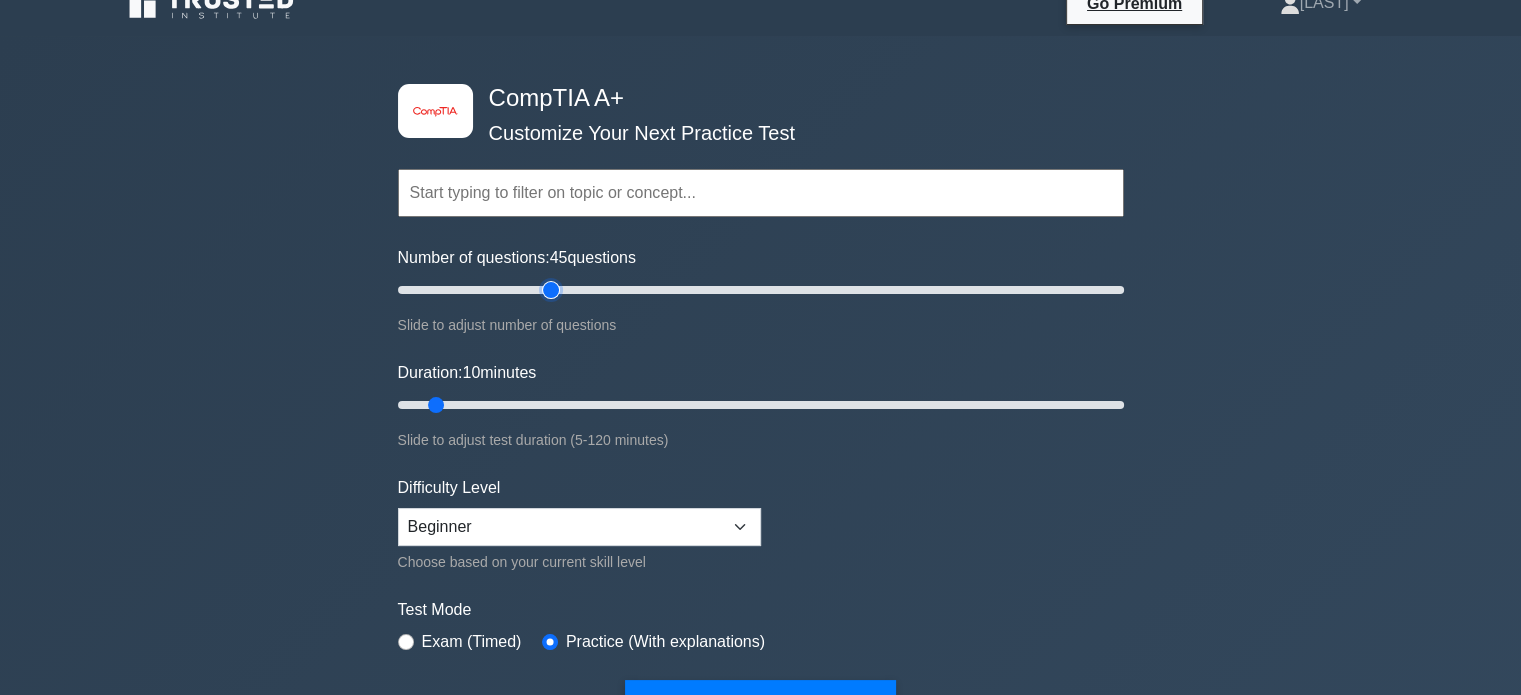 type on "45" 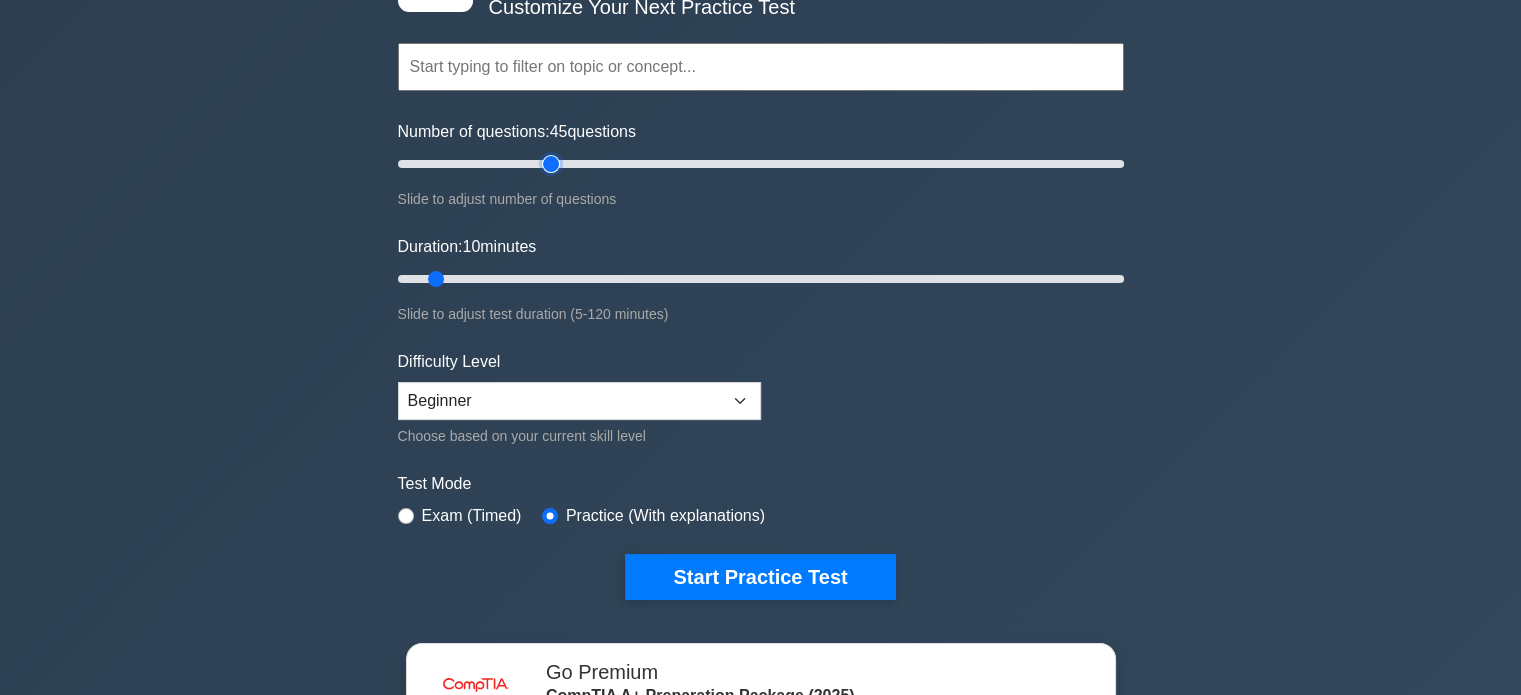 scroll, scrollTop: 94, scrollLeft: 0, axis: vertical 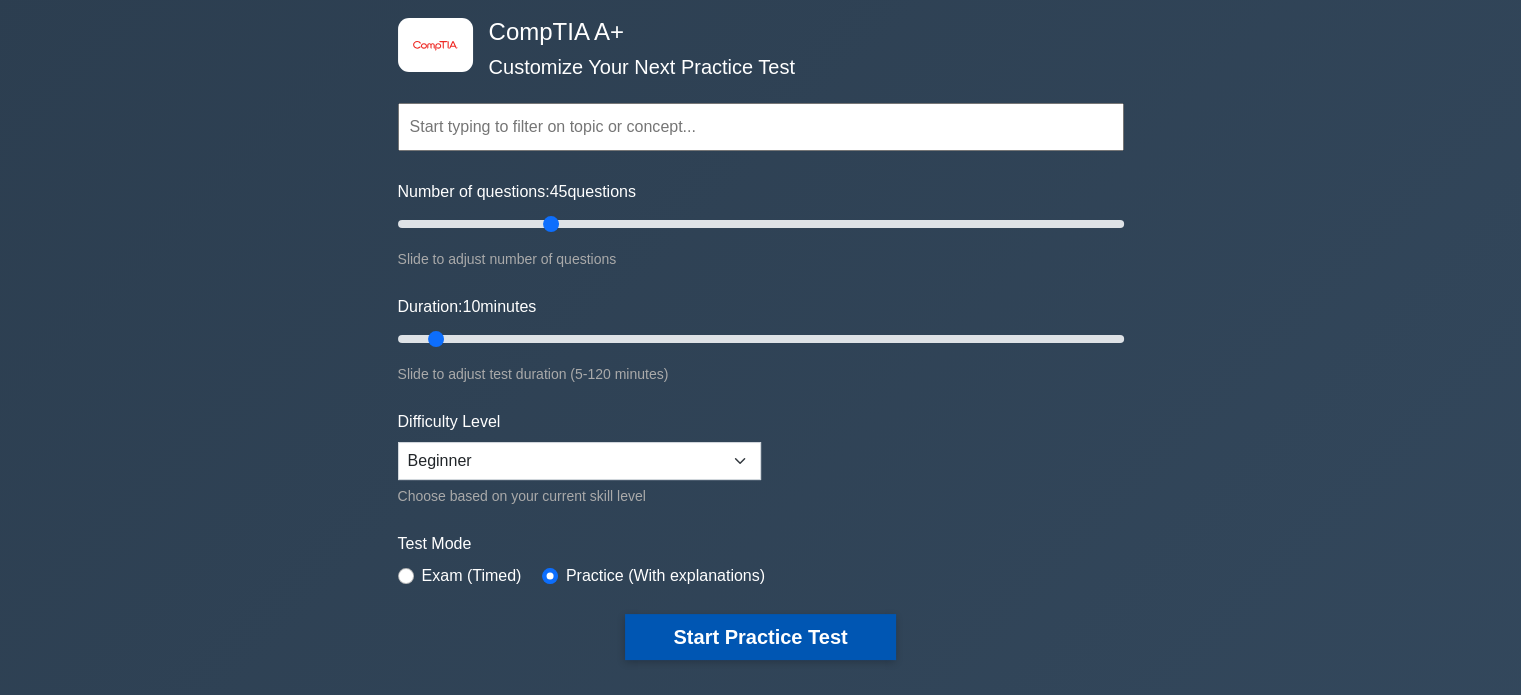 click on "Start Practice Test" at bounding box center (760, 637) 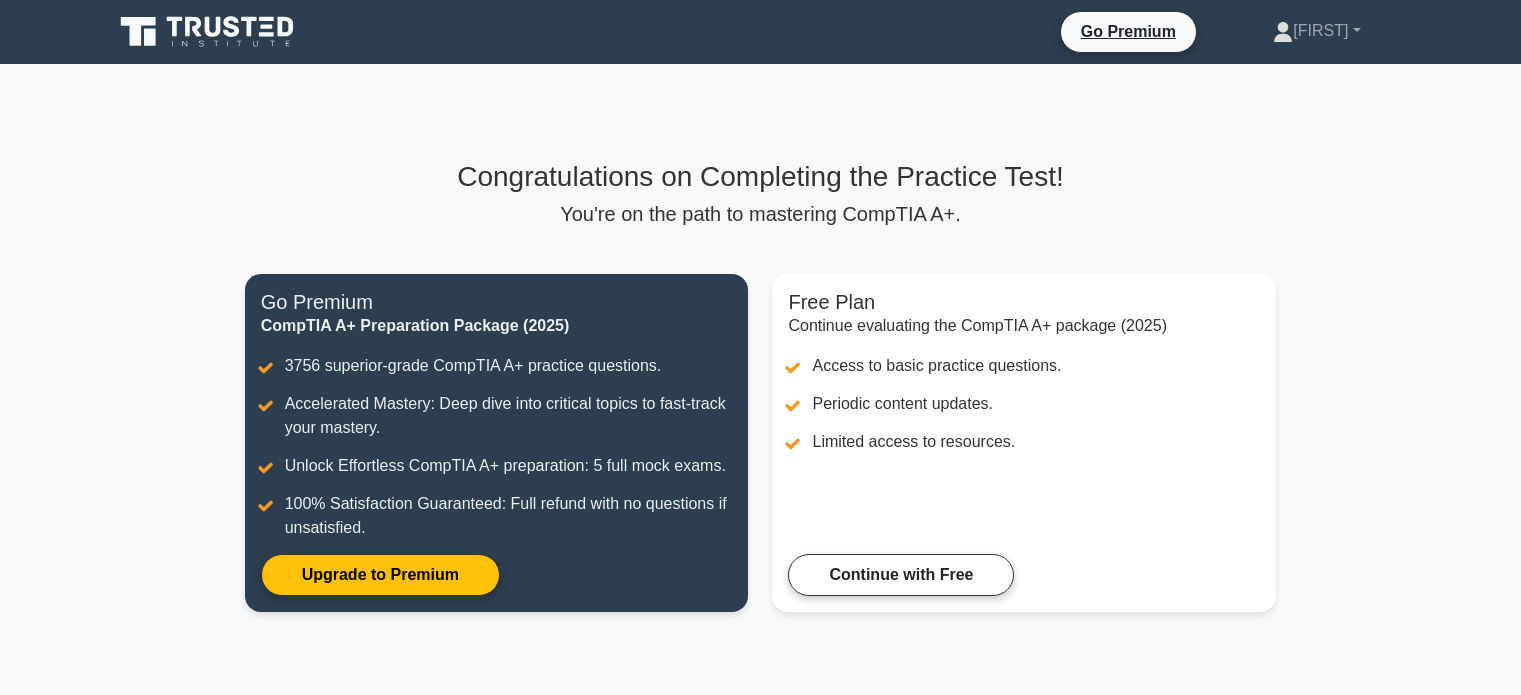 scroll, scrollTop: 0, scrollLeft: 0, axis: both 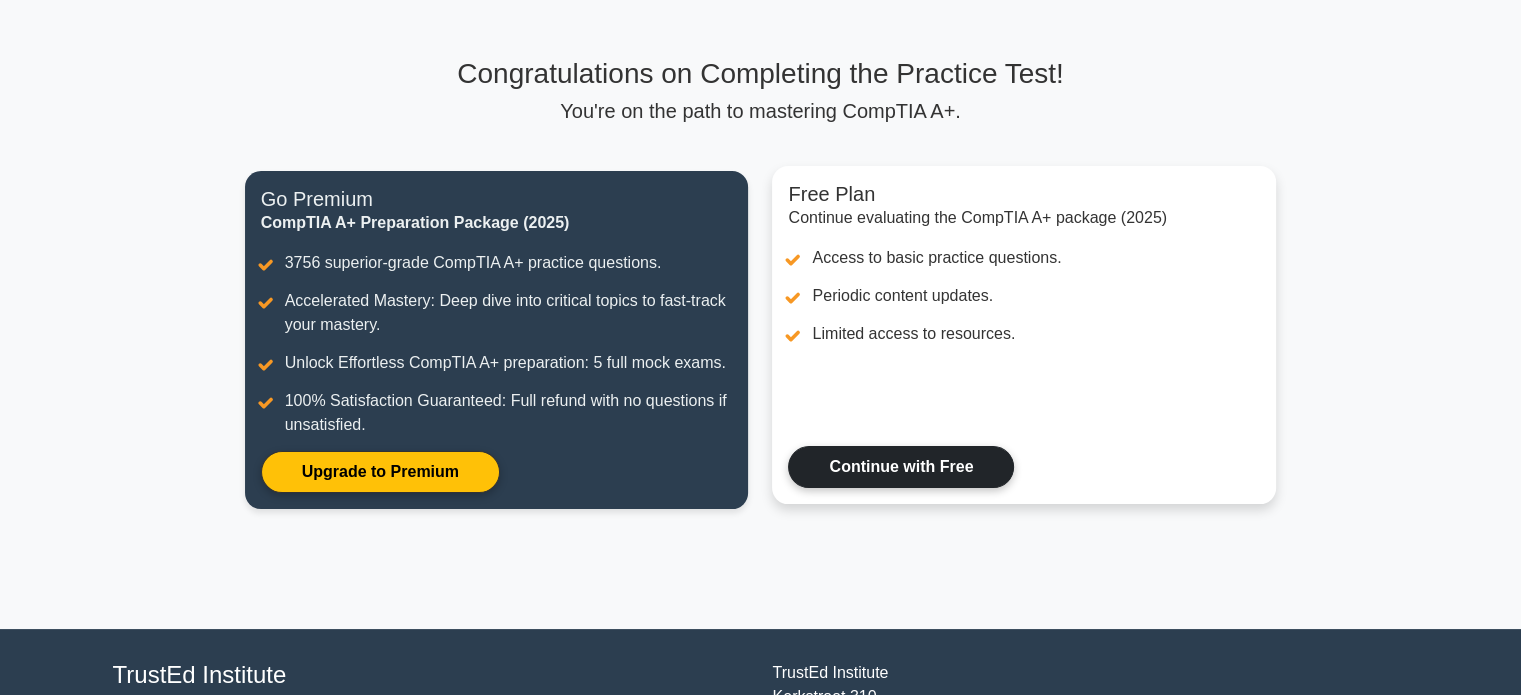 click on "Continue with Free" at bounding box center [901, 467] 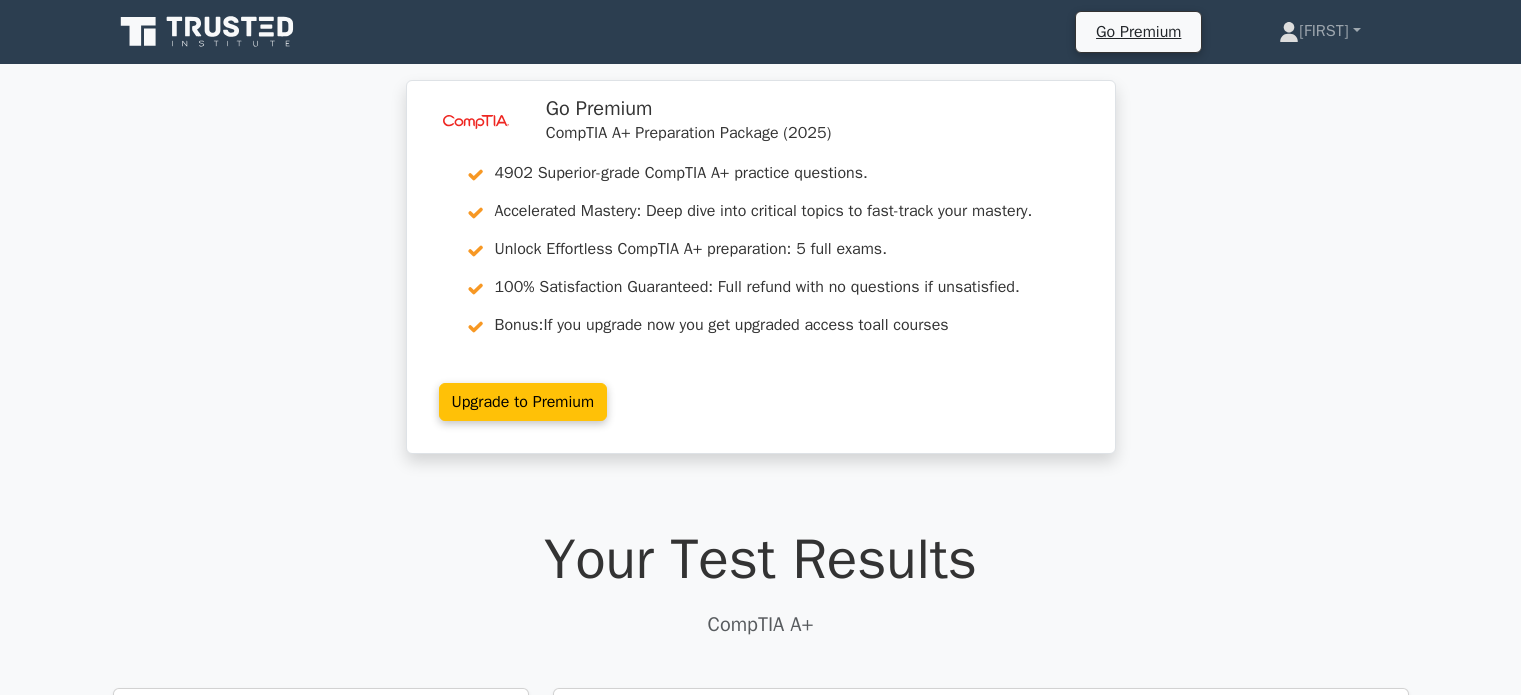 scroll, scrollTop: 136, scrollLeft: 0, axis: vertical 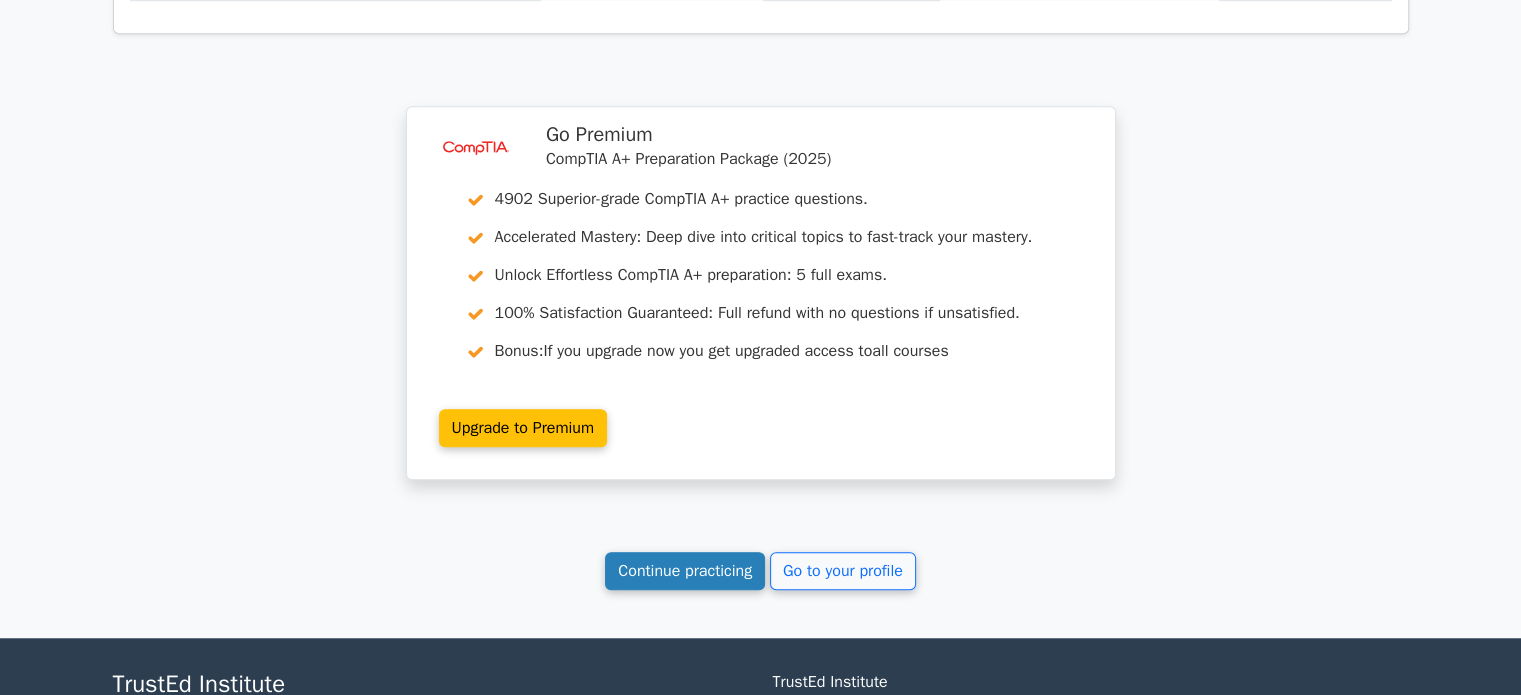 click on "Continue practicing" at bounding box center [685, 571] 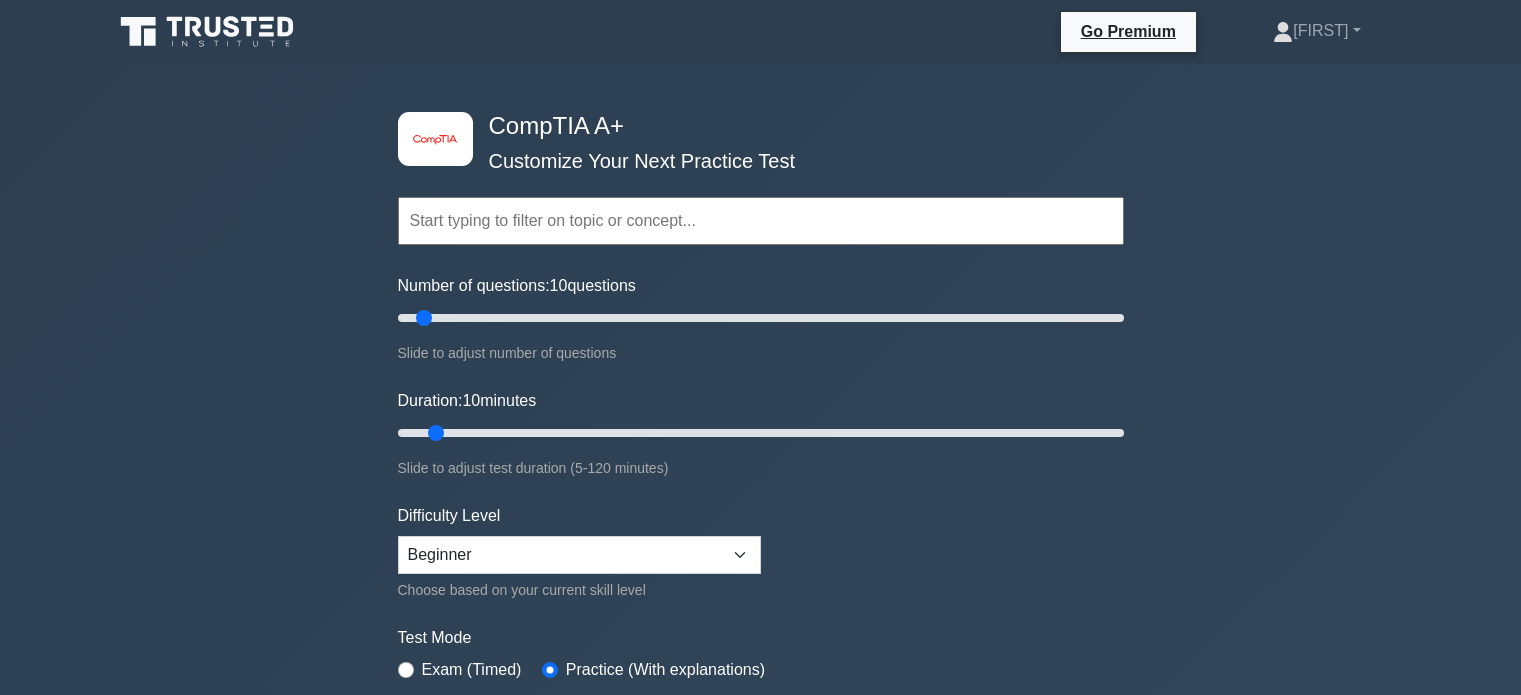scroll, scrollTop: 0, scrollLeft: 0, axis: both 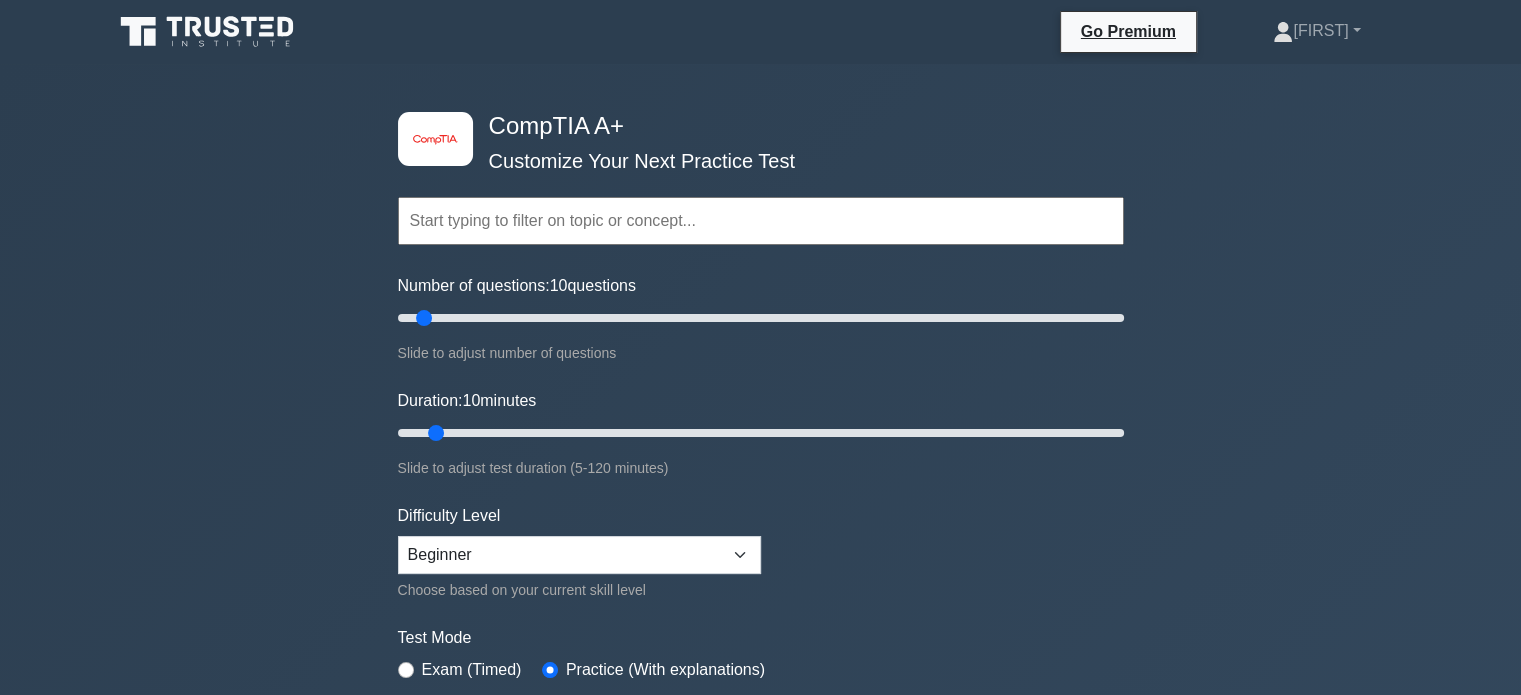 click on "Topics
Hardware
Operating Systems
Networking
Security
Troubleshooting
Mobile Devices
Virtualization and Cloud Computing
Hardware and Network Troubleshooting
Operational Procedures" at bounding box center [761, 445] 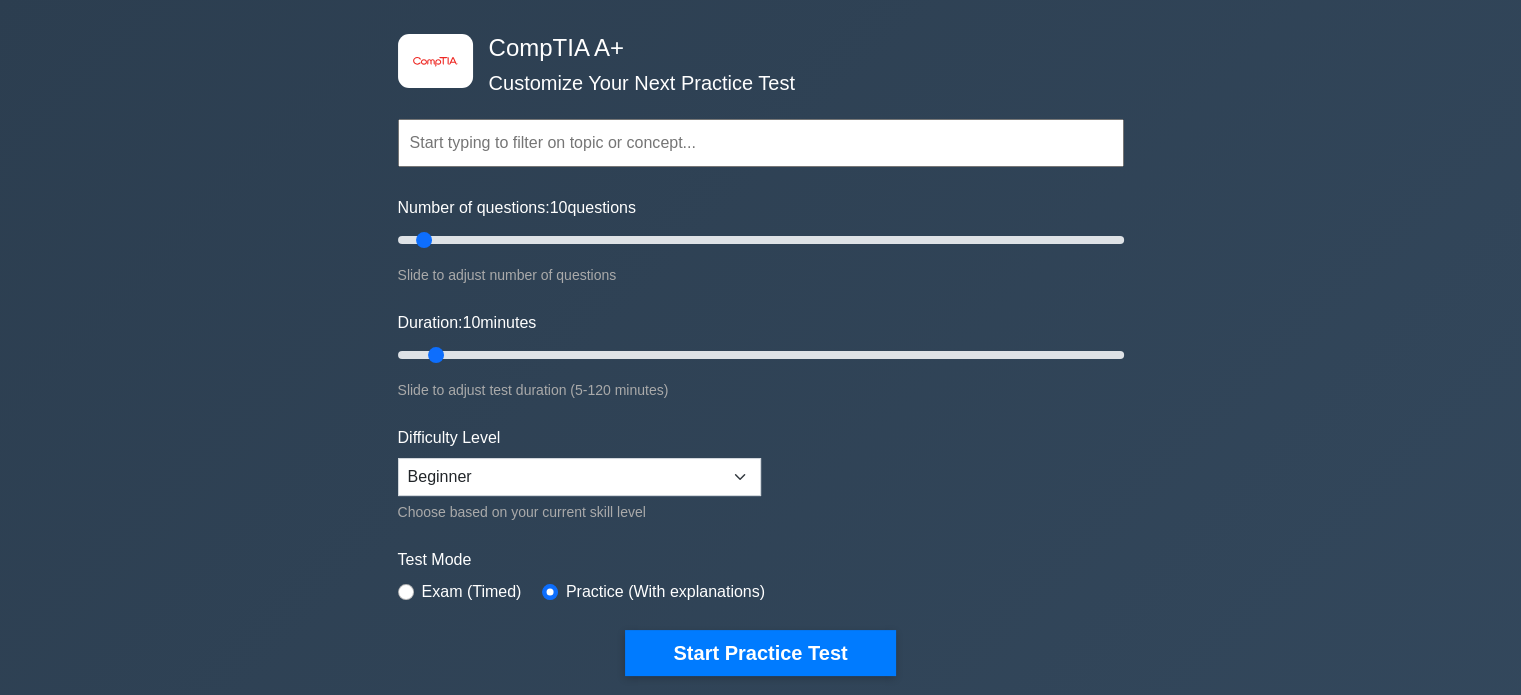 scroll, scrollTop: 79, scrollLeft: 0, axis: vertical 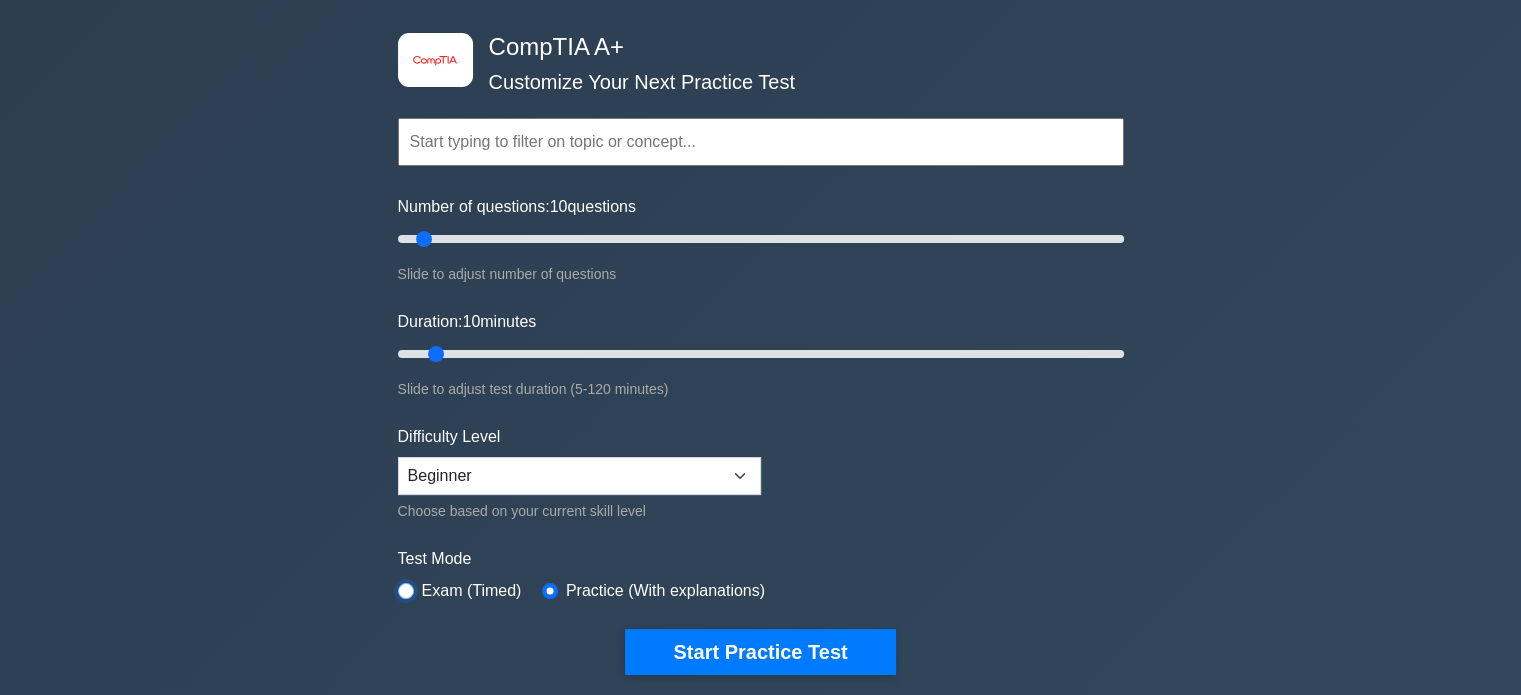 click at bounding box center (406, 591) 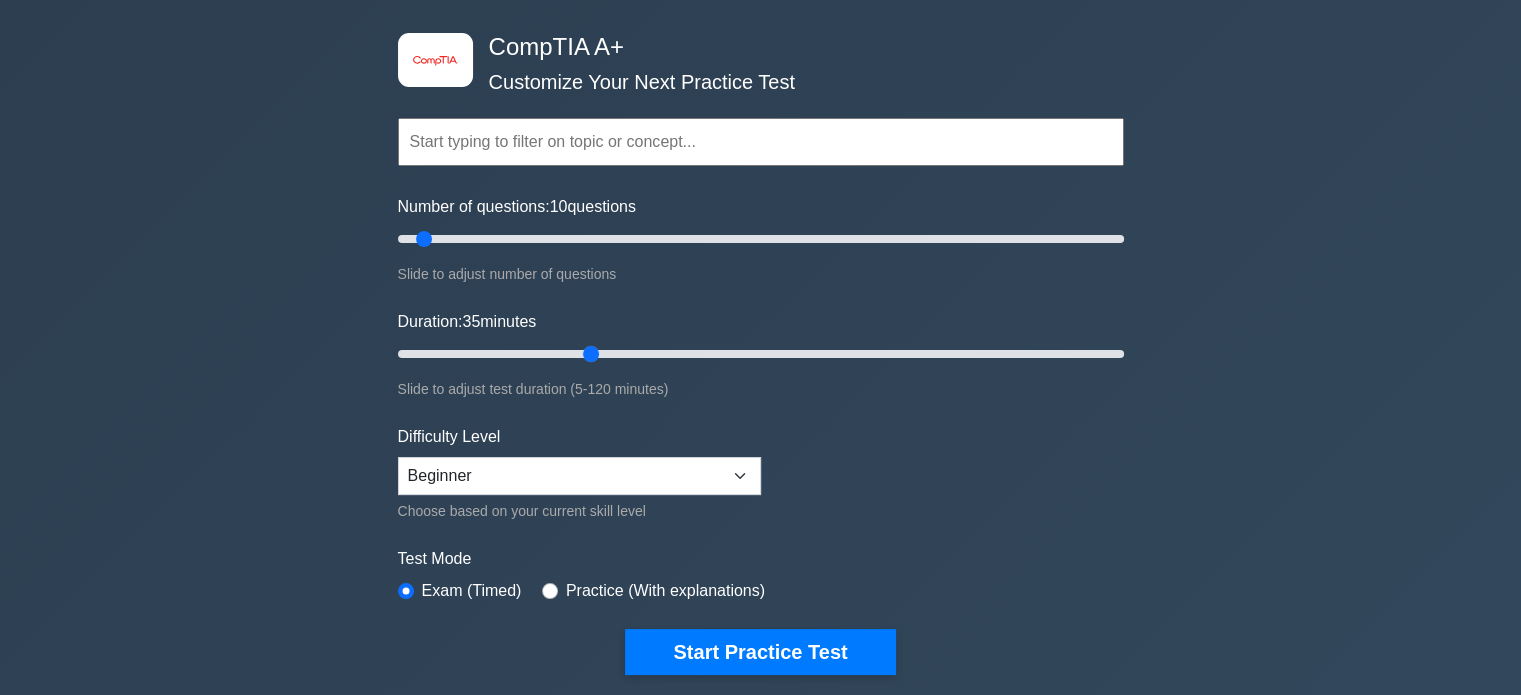 drag, startPoint x: 445, startPoint y: 355, endPoint x: 589, endPoint y: 319, distance: 148.43181 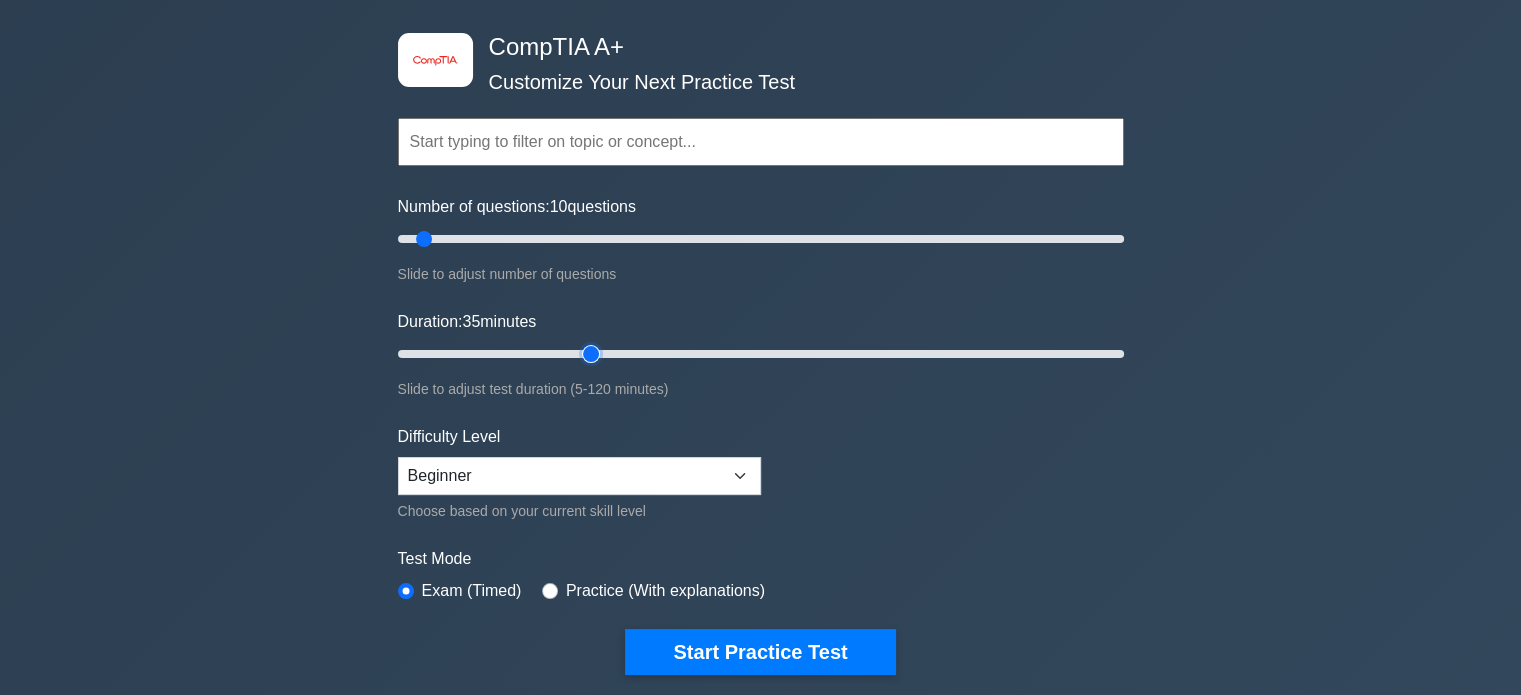 type on "35" 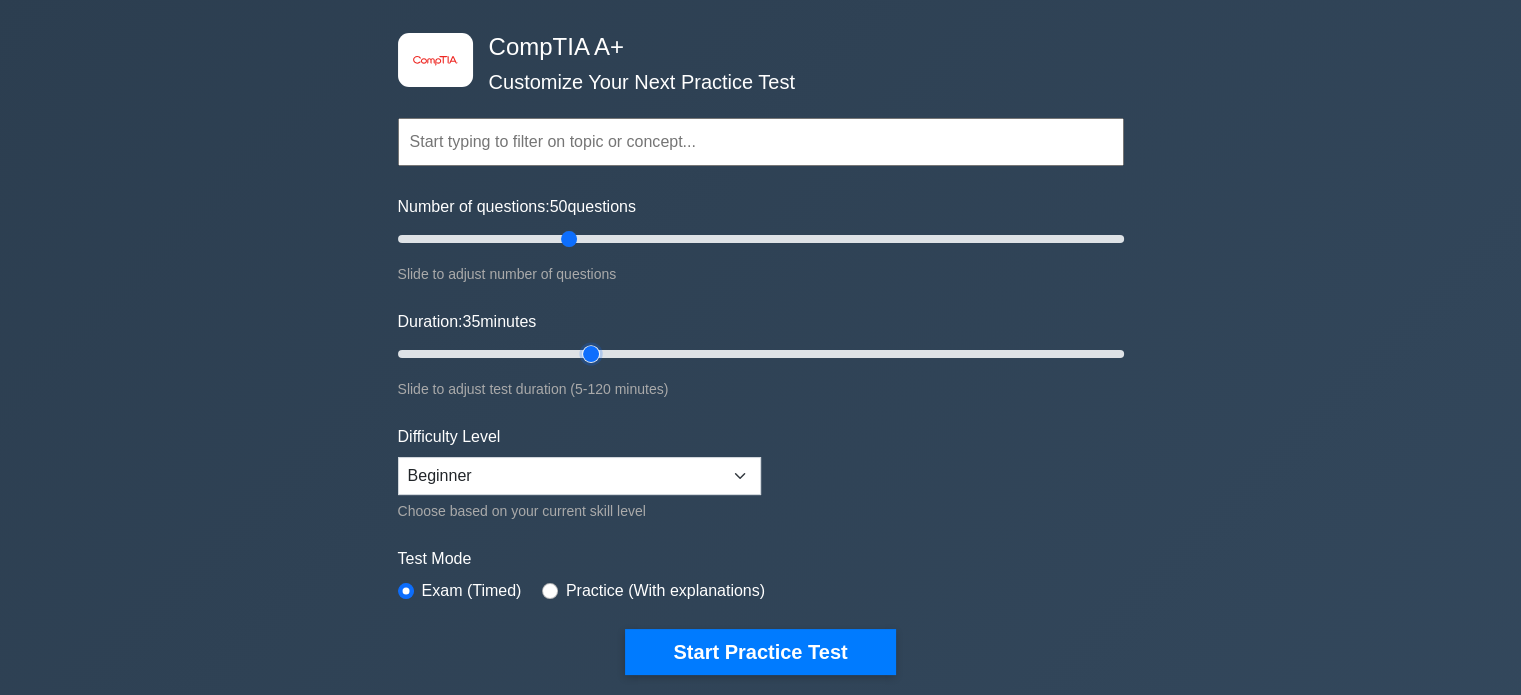 drag, startPoint x: 431, startPoint y: 239, endPoint x: 566, endPoint y: 249, distance: 135.36986 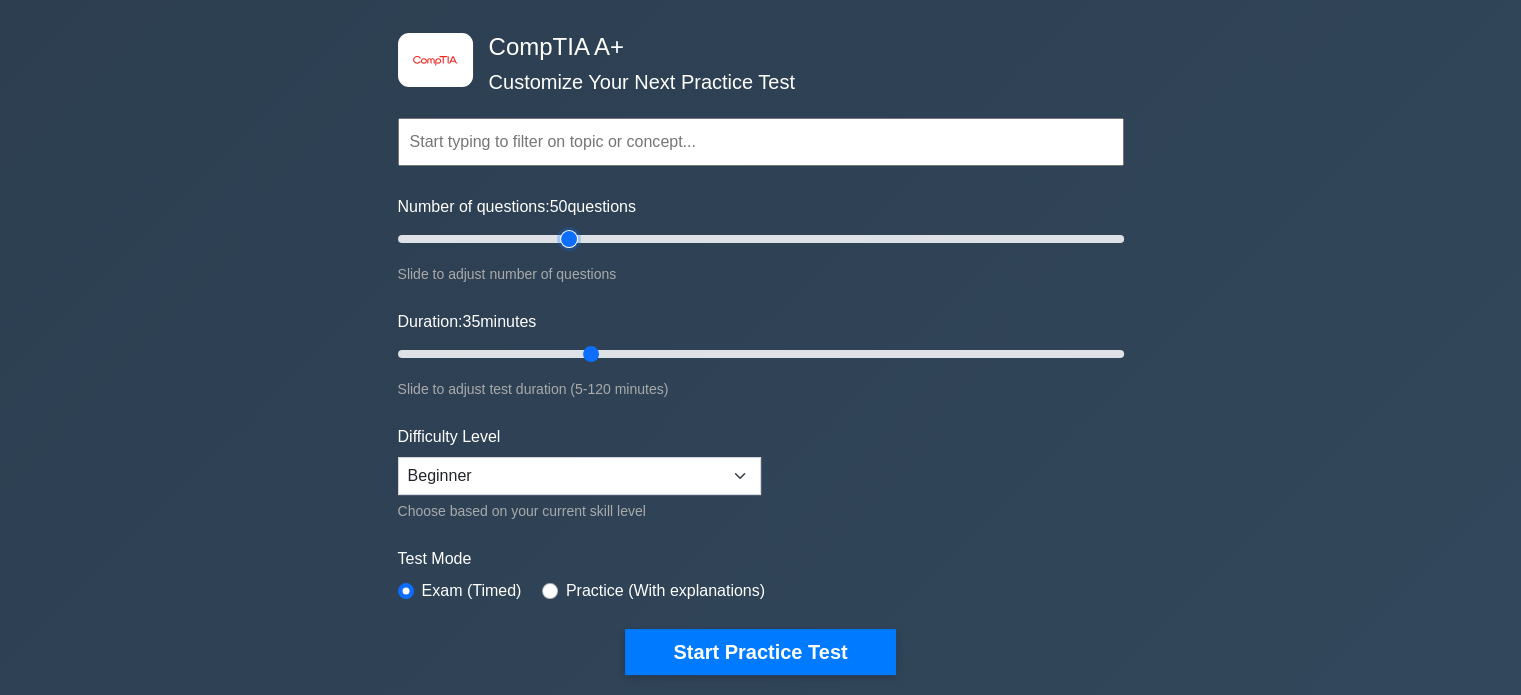 type on "50" 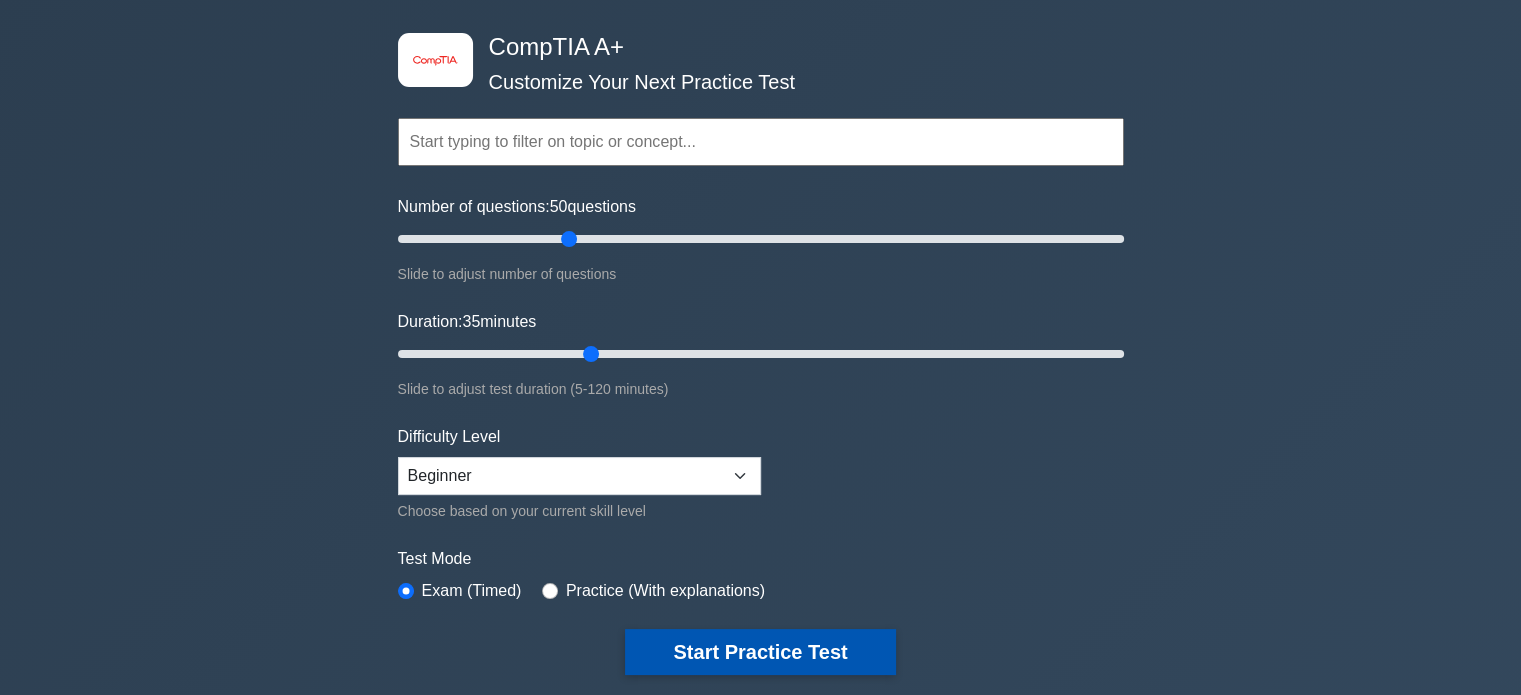 click on "Start Practice Test" at bounding box center [760, 652] 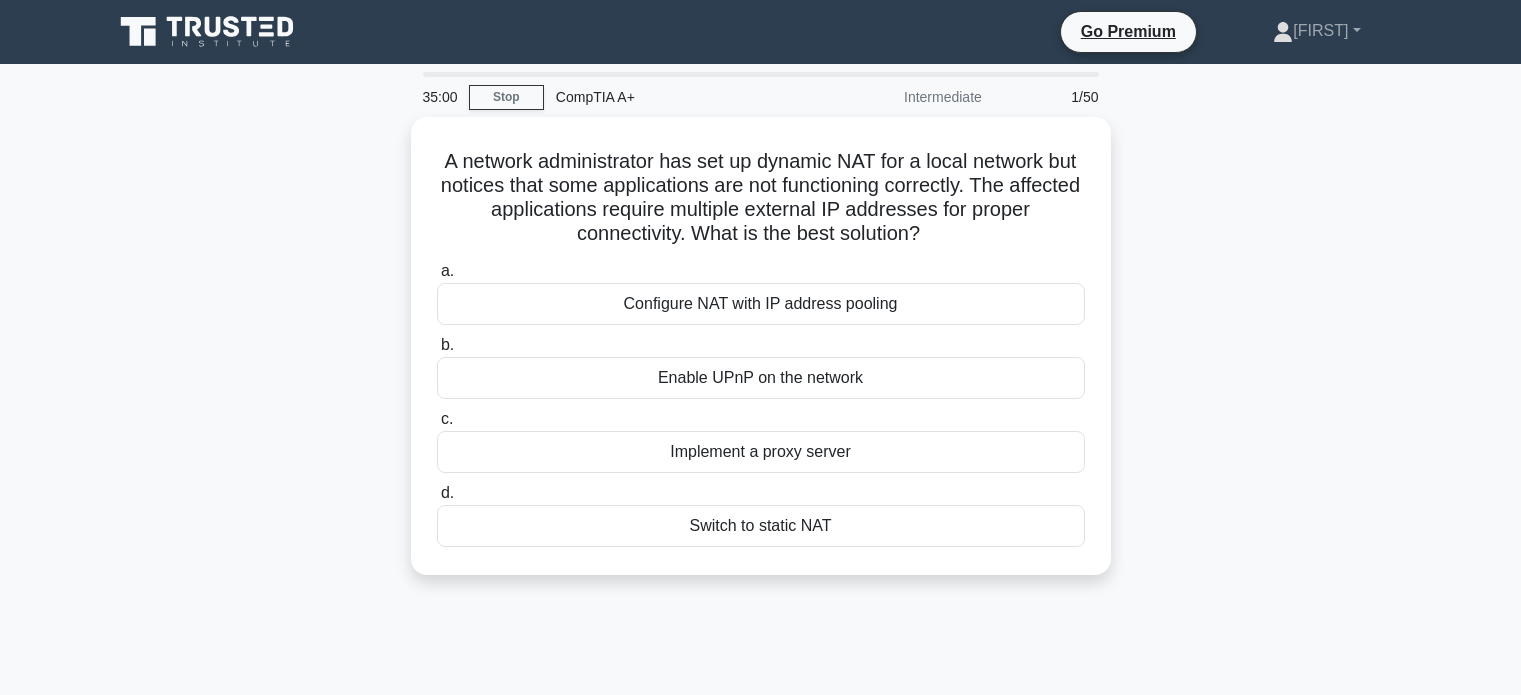 scroll, scrollTop: 0, scrollLeft: 0, axis: both 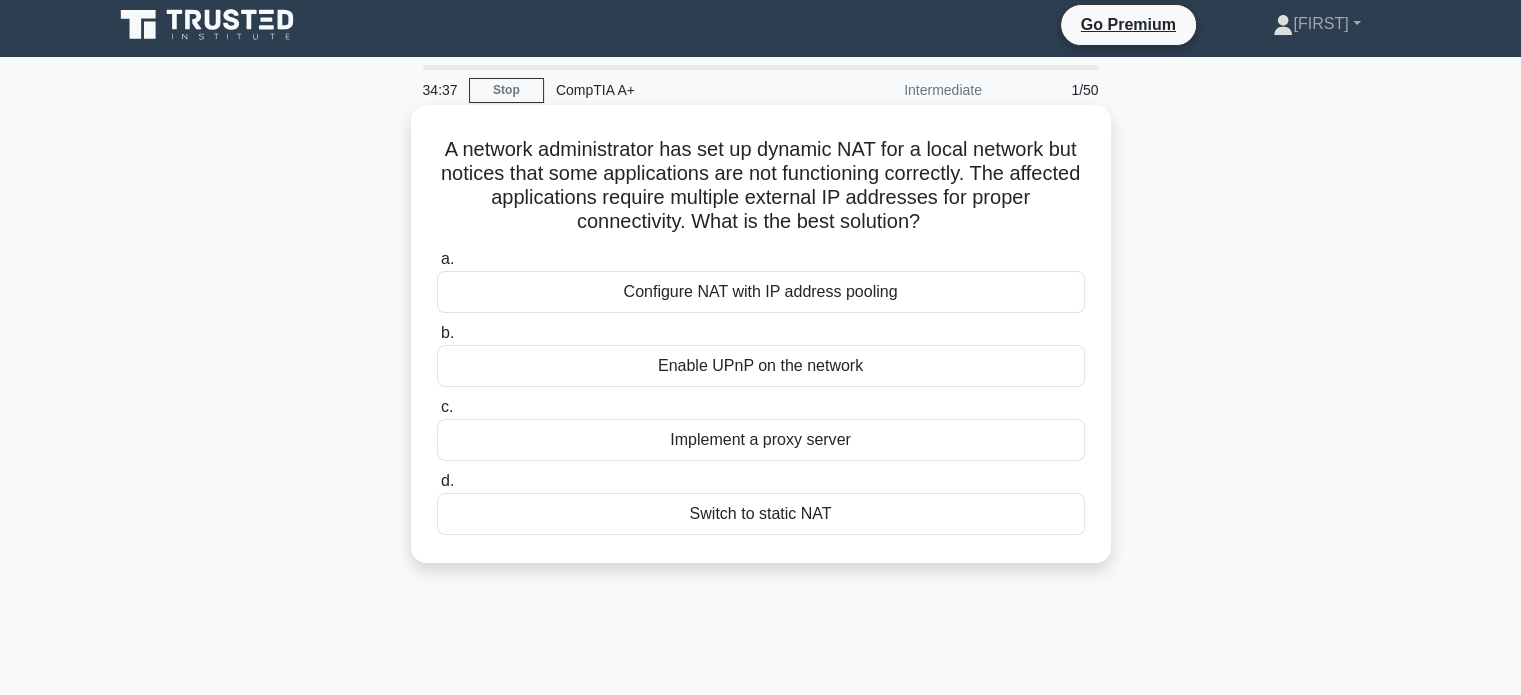 click on "Configure NAT with IP address pooling" at bounding box center [761, 292] 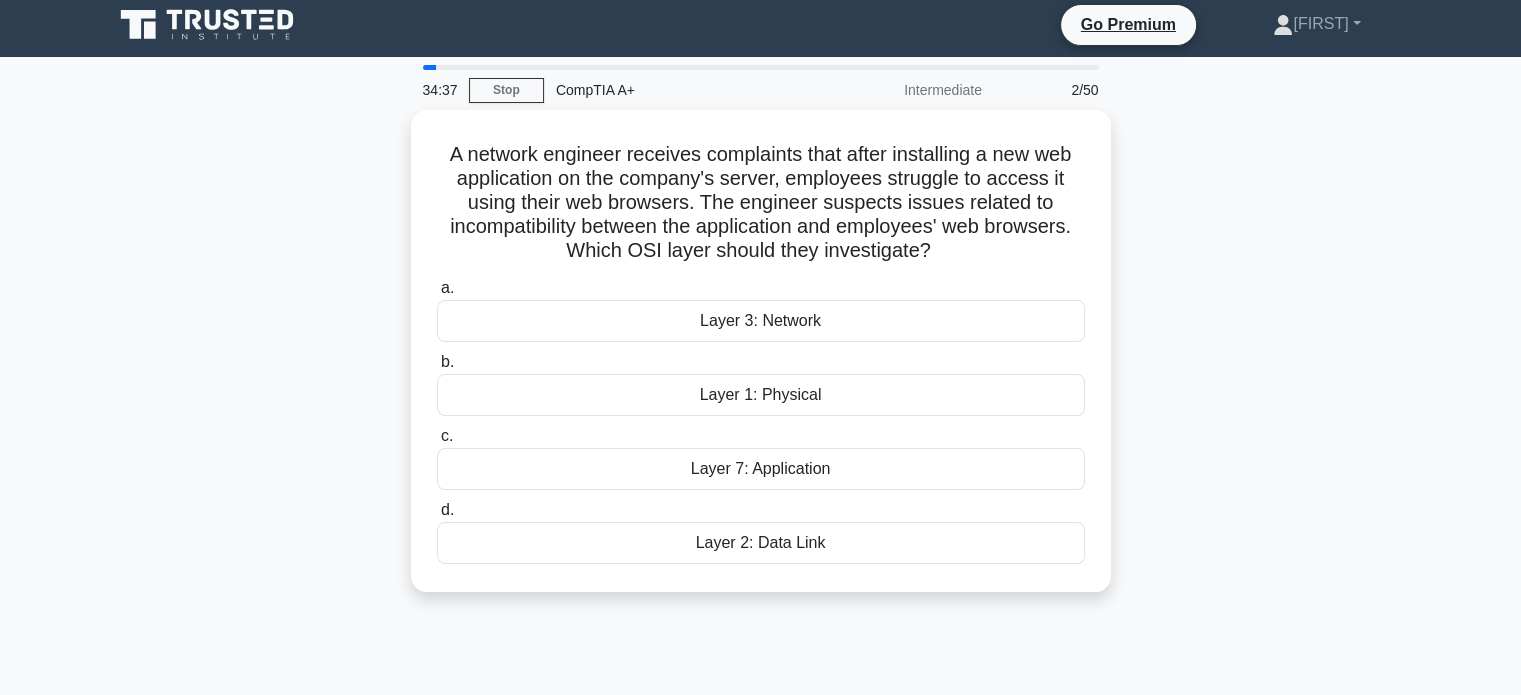 scroll, scrollTop: 0, scrollLeft: 0, axis: both 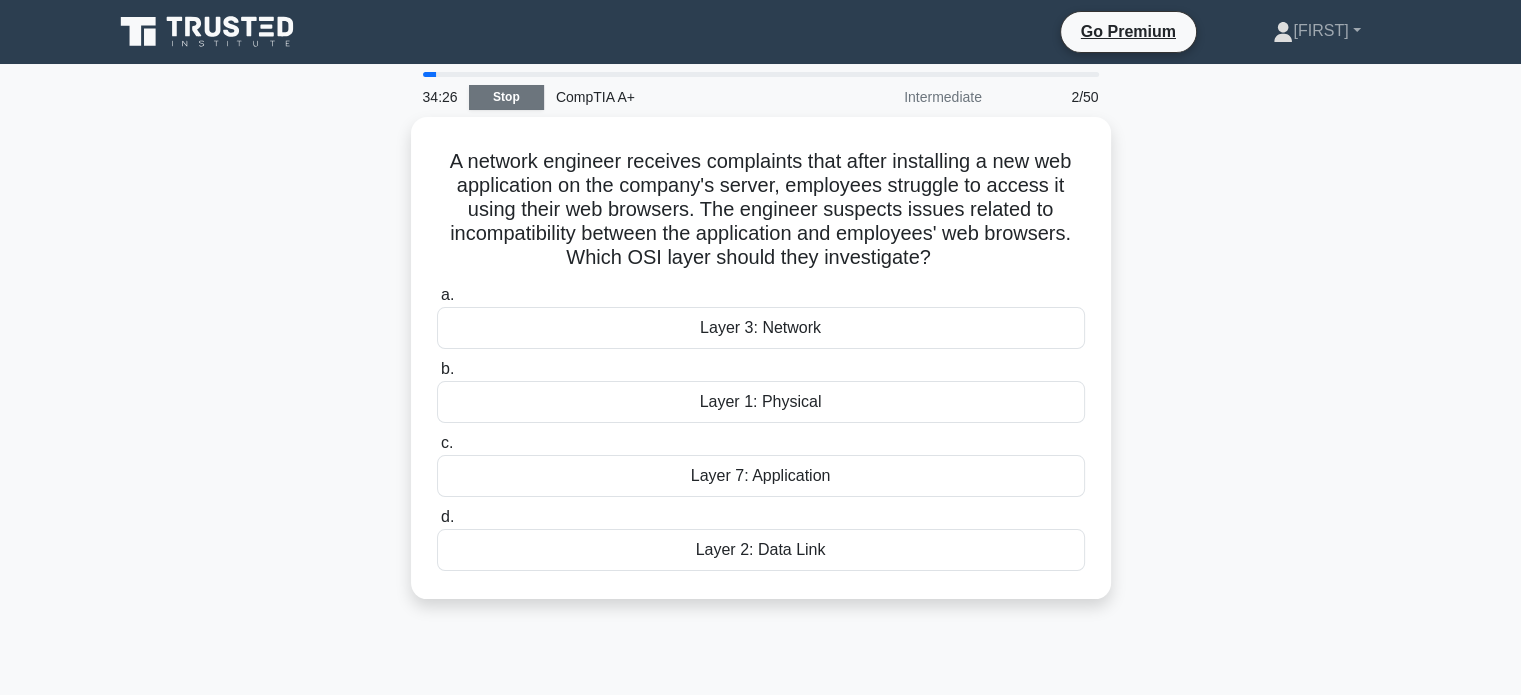 click on "Stop" at bounding box center [506, 97] 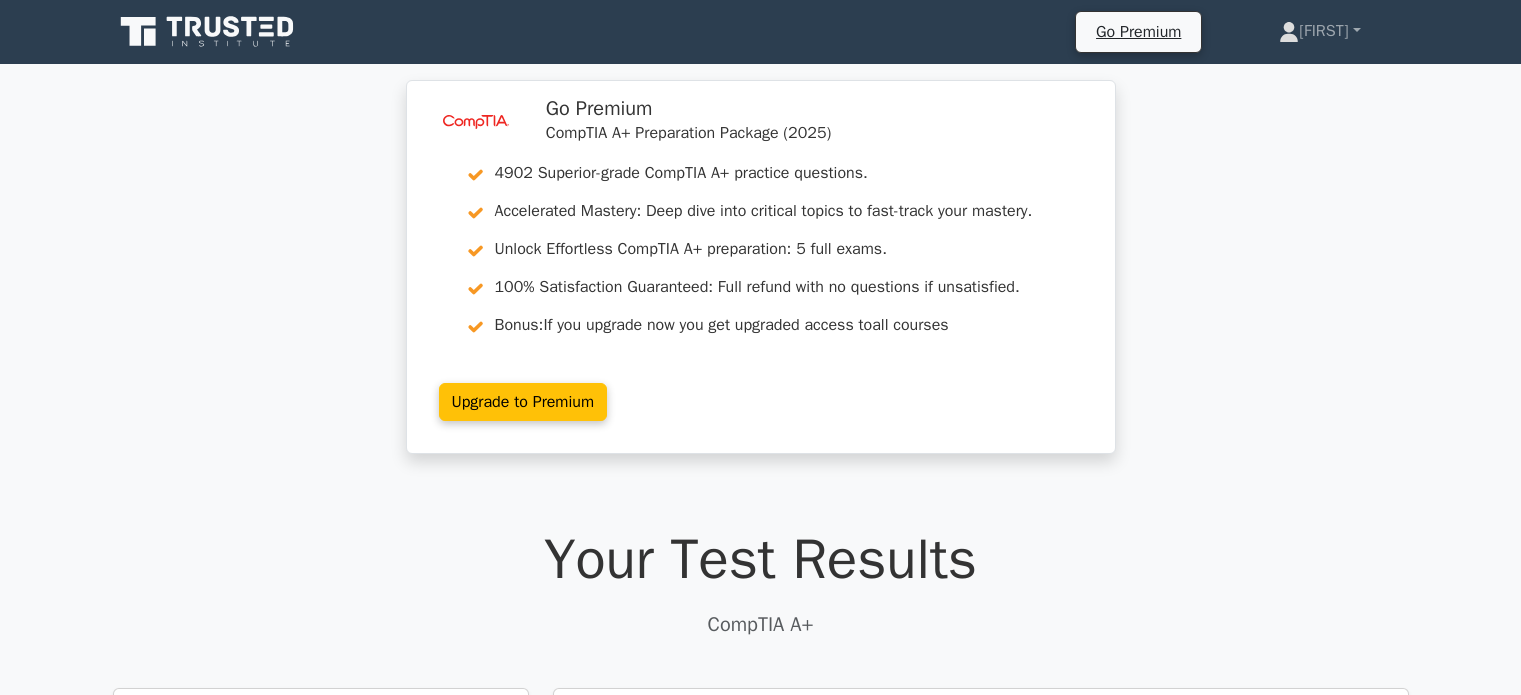 scroll, scrollTop: 0, scrollLeft: 0, axis: both 